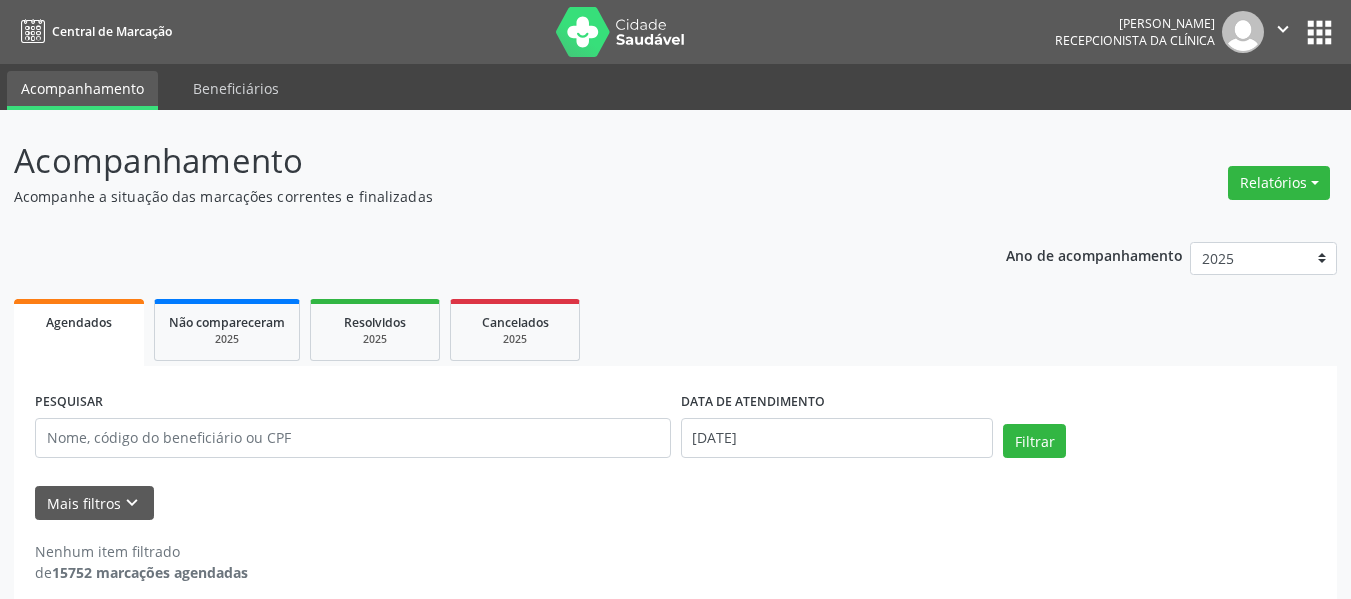 scroll, scrollTop: 0, scrollLeft: 0, axis: both 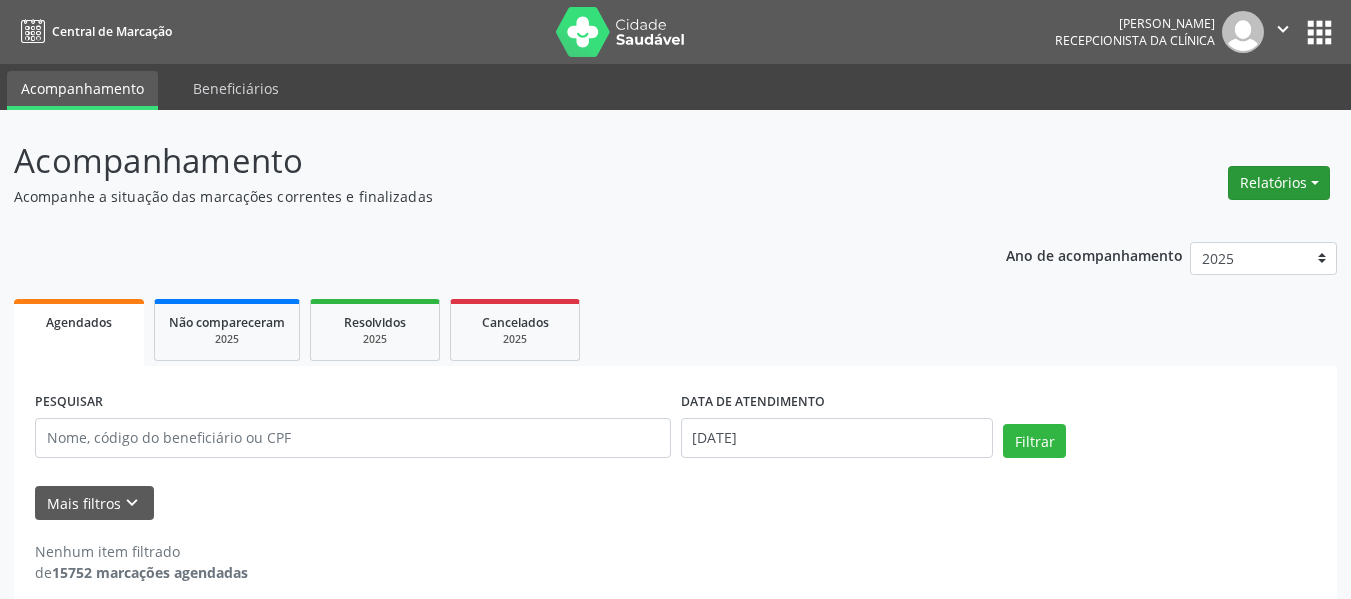 click on "Relatórios" at bounding box center [1279, 183] 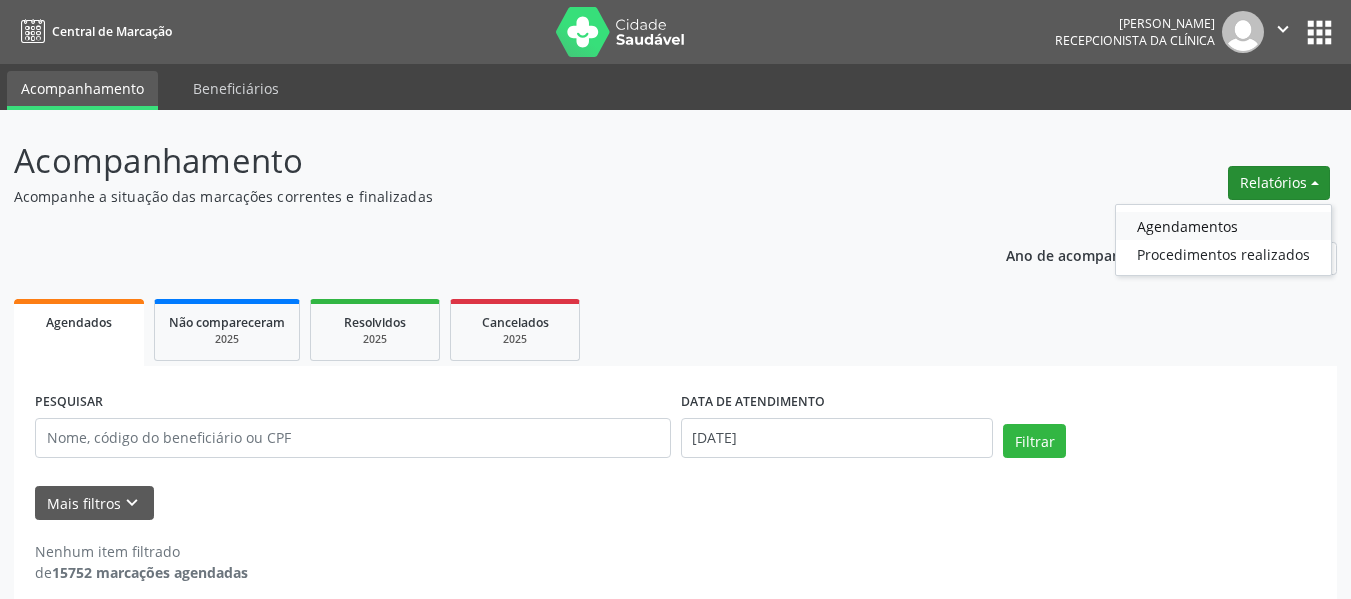 click on "Agendamentos" at bounding box center [1223, 226] 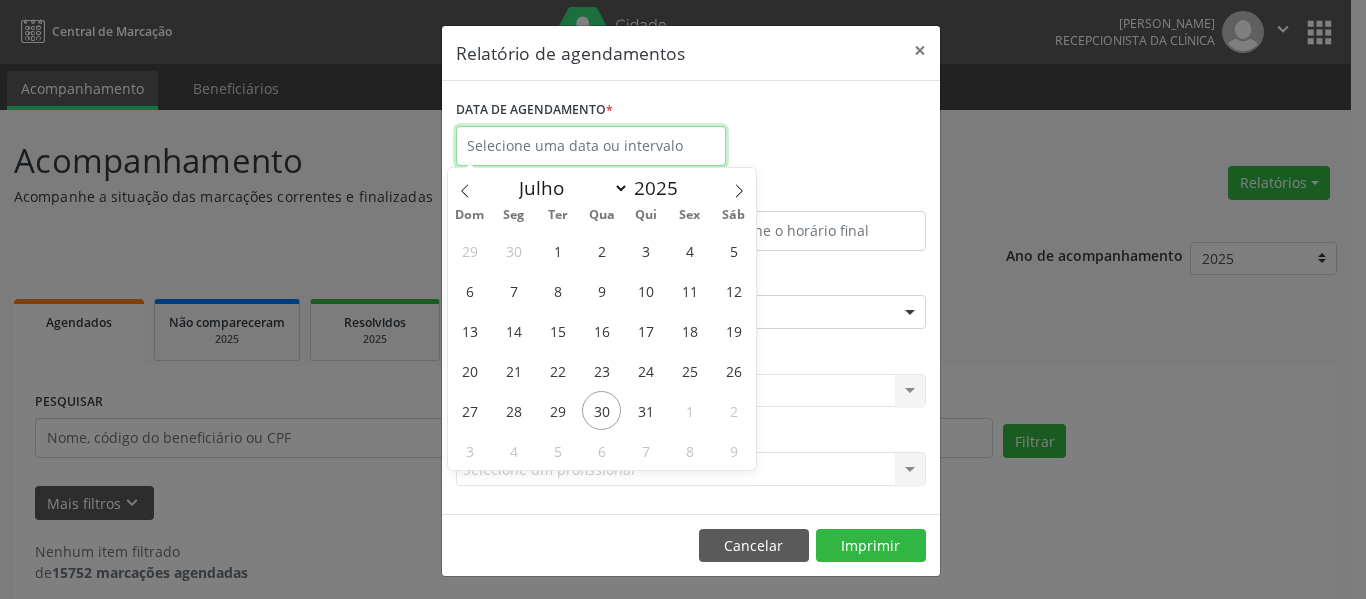 click at bounding box center [591, 146] 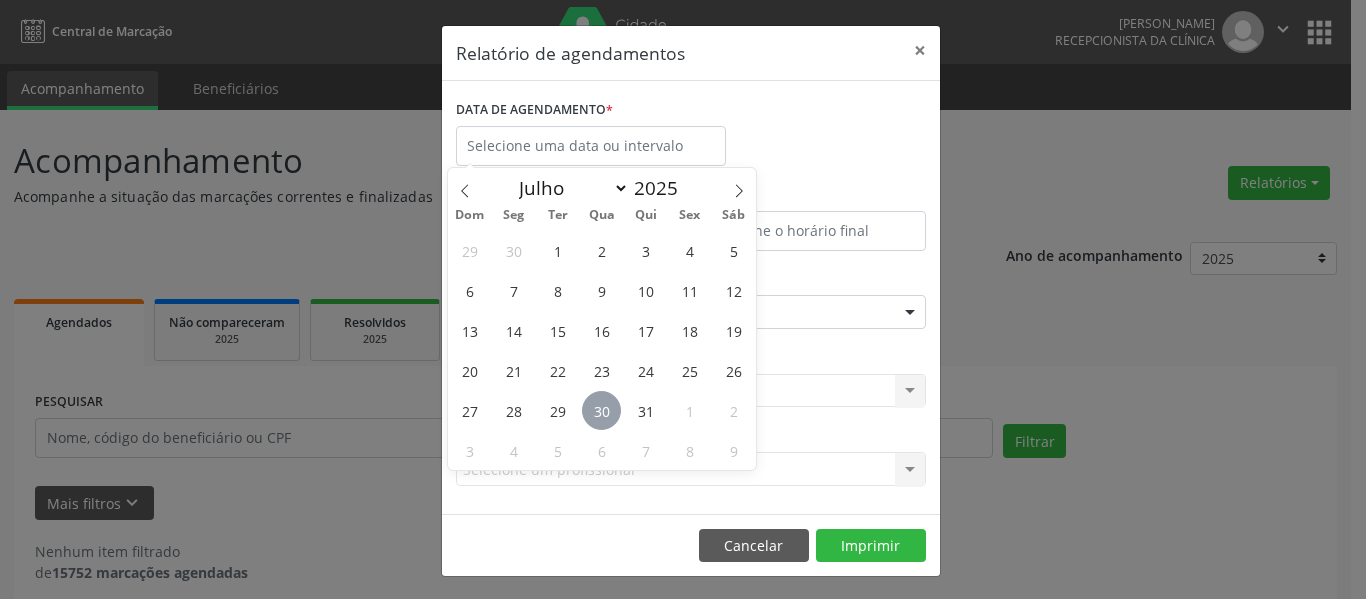 click on "30" at bounding box center (601, 410) 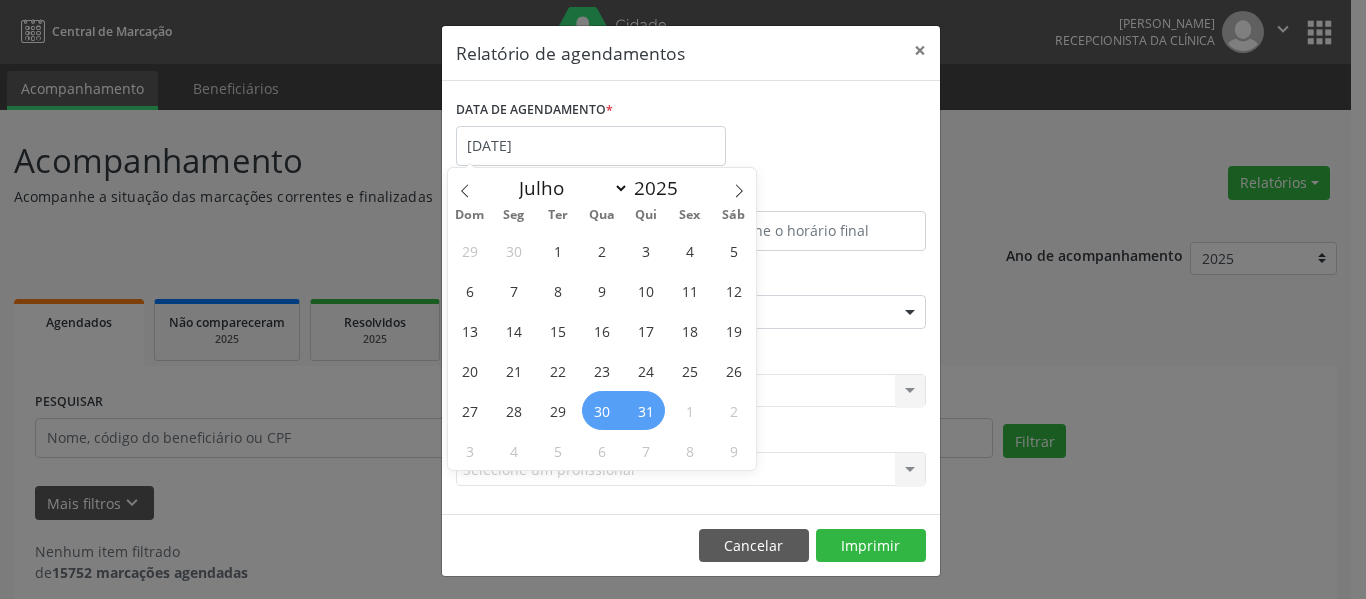 click on "31" at bounding box center (645, 410) 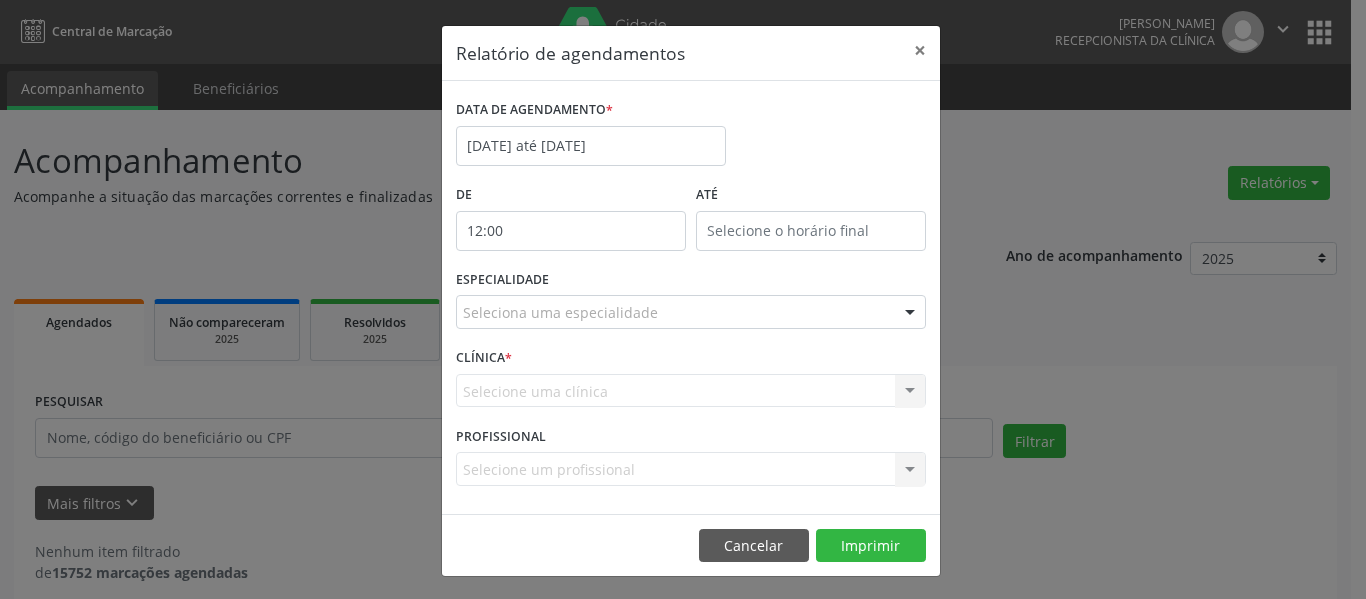 click on "12:00" at bounding box center [571, 231] 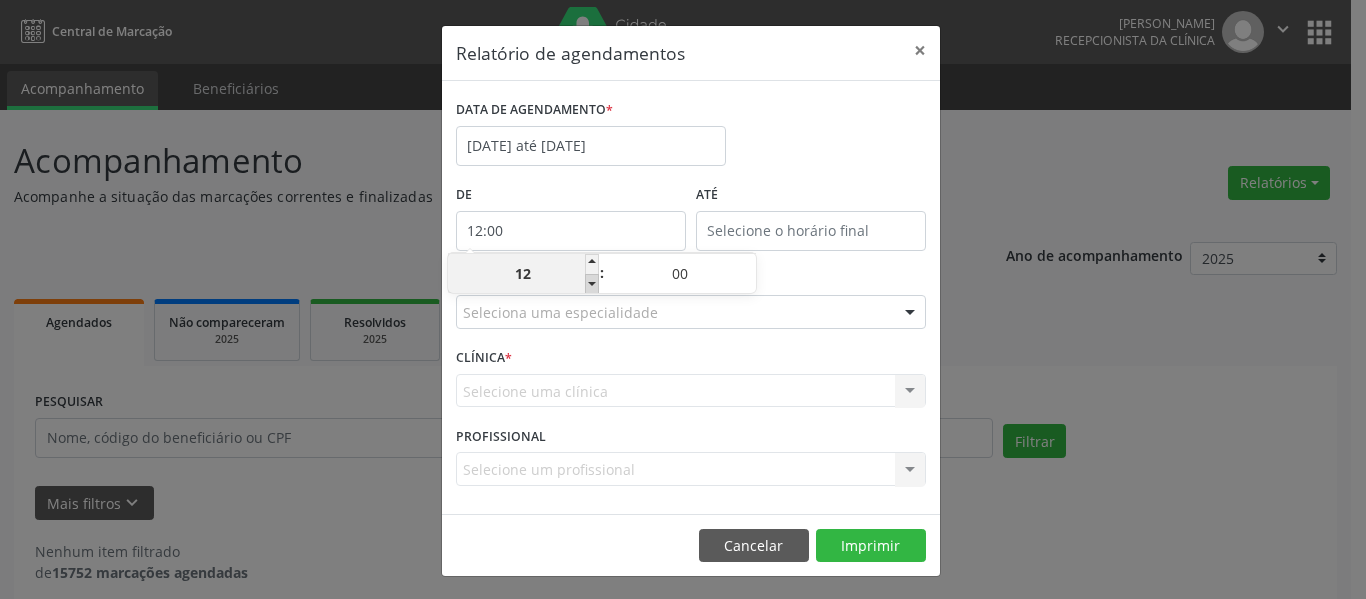 click at bounding box center (592, 284) 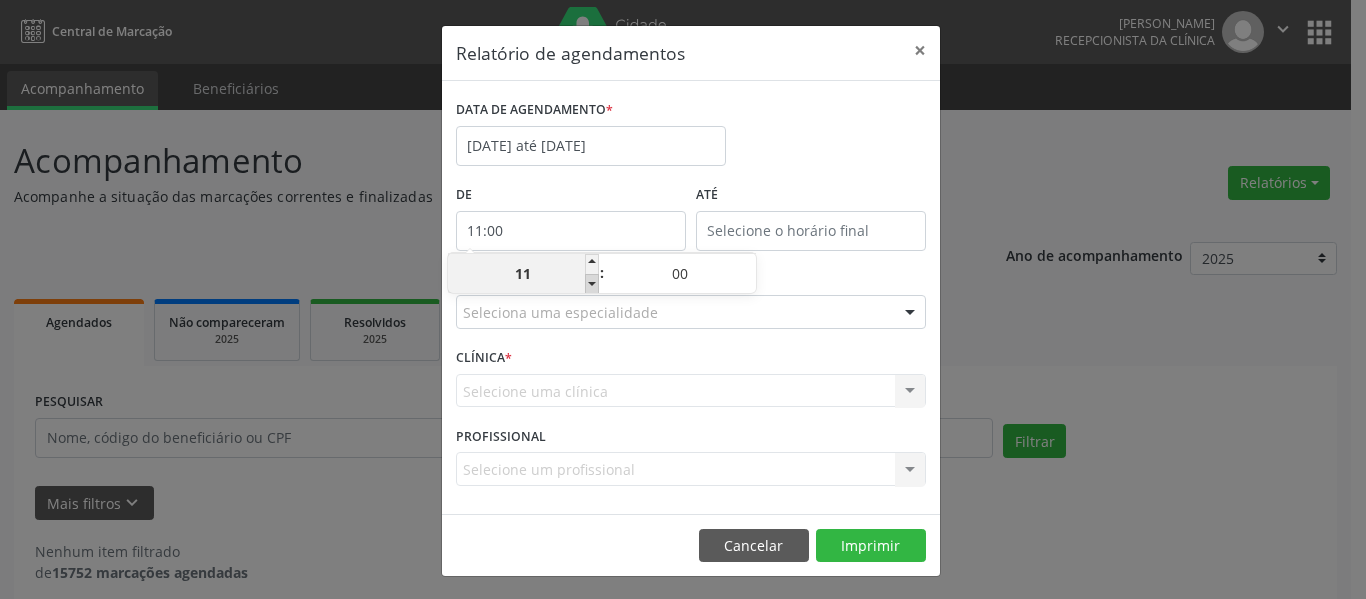 click at bounding box center [592, 284] 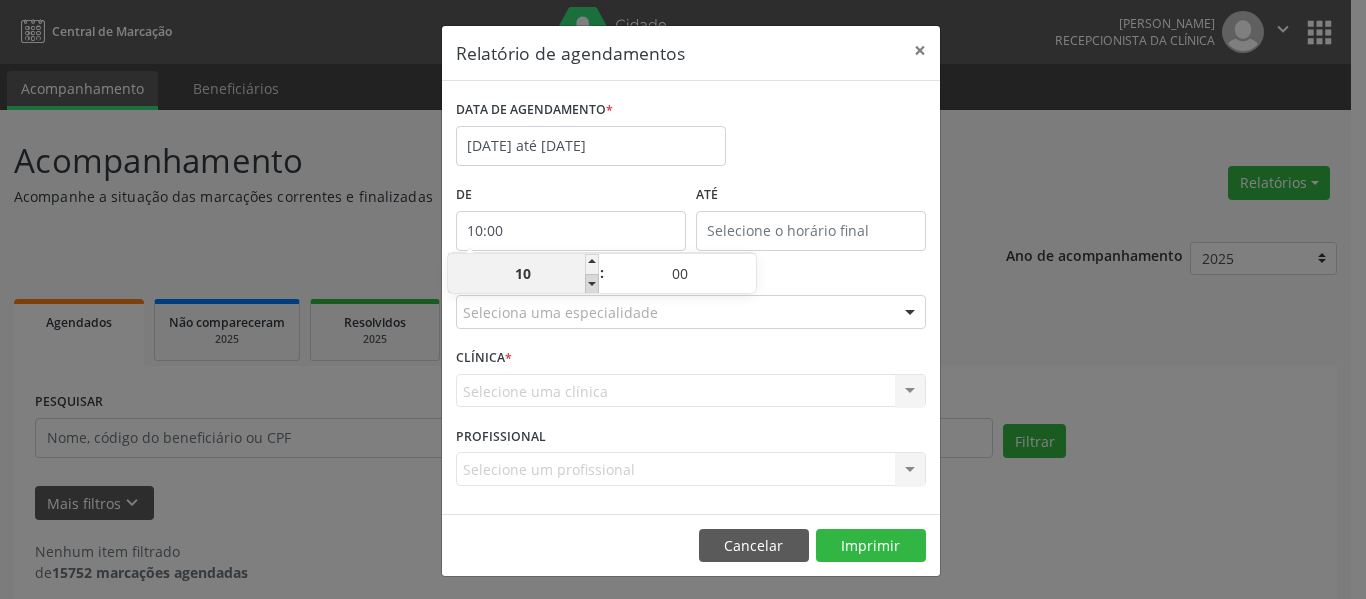 click at bounding box center (592, 284) 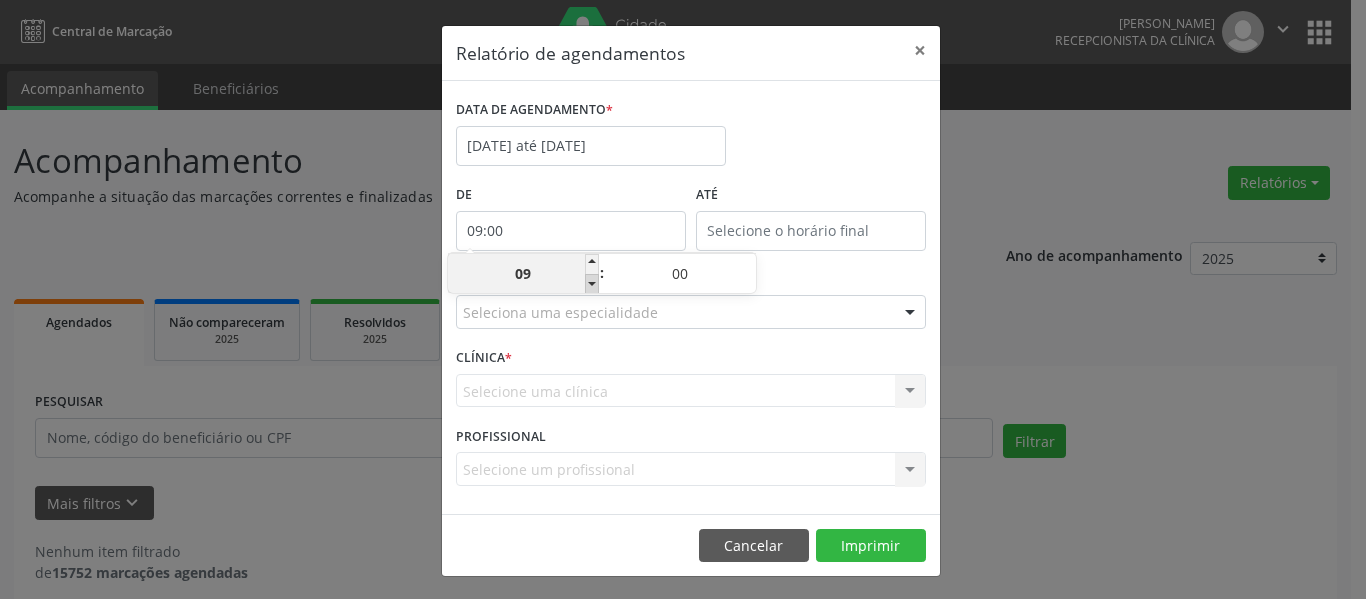 click at bounding box center [592, 284] 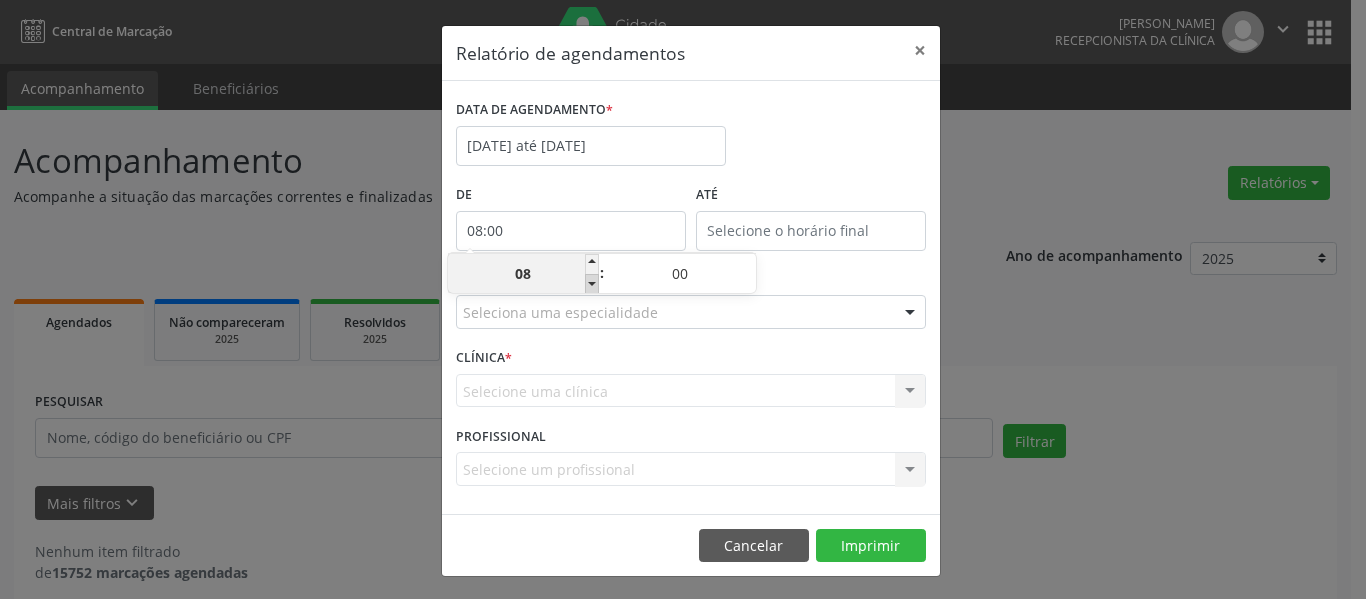 click at bounding box center (592, 284) 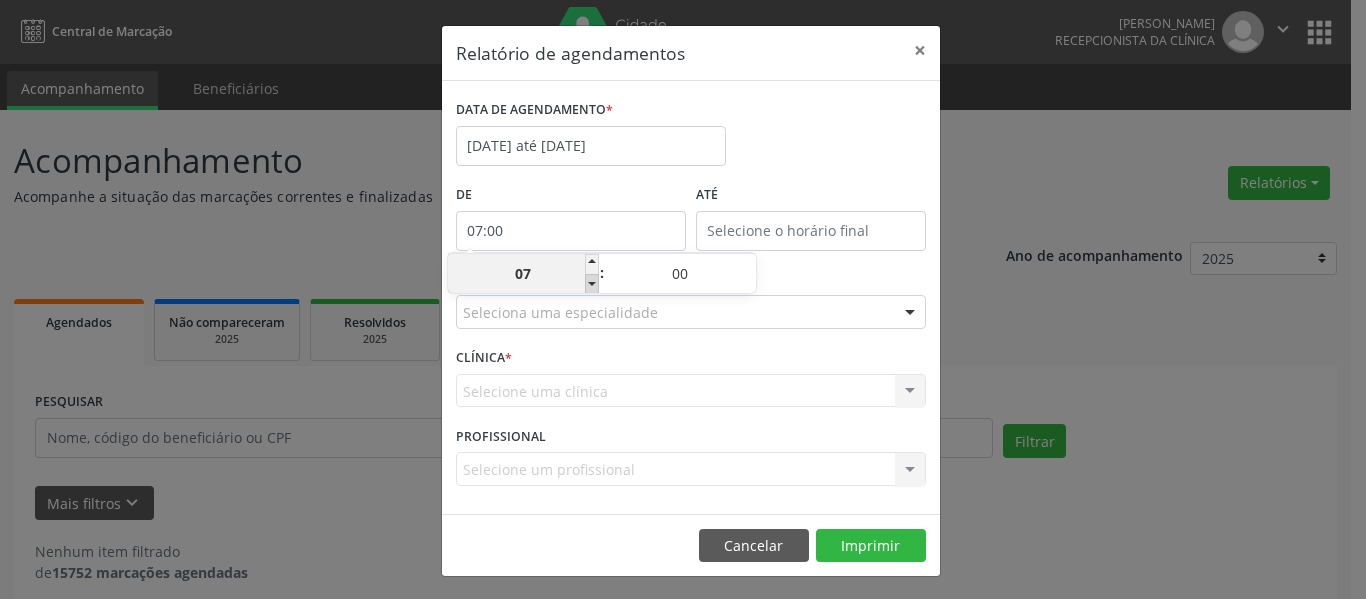 click at bounding box center [592, 284] 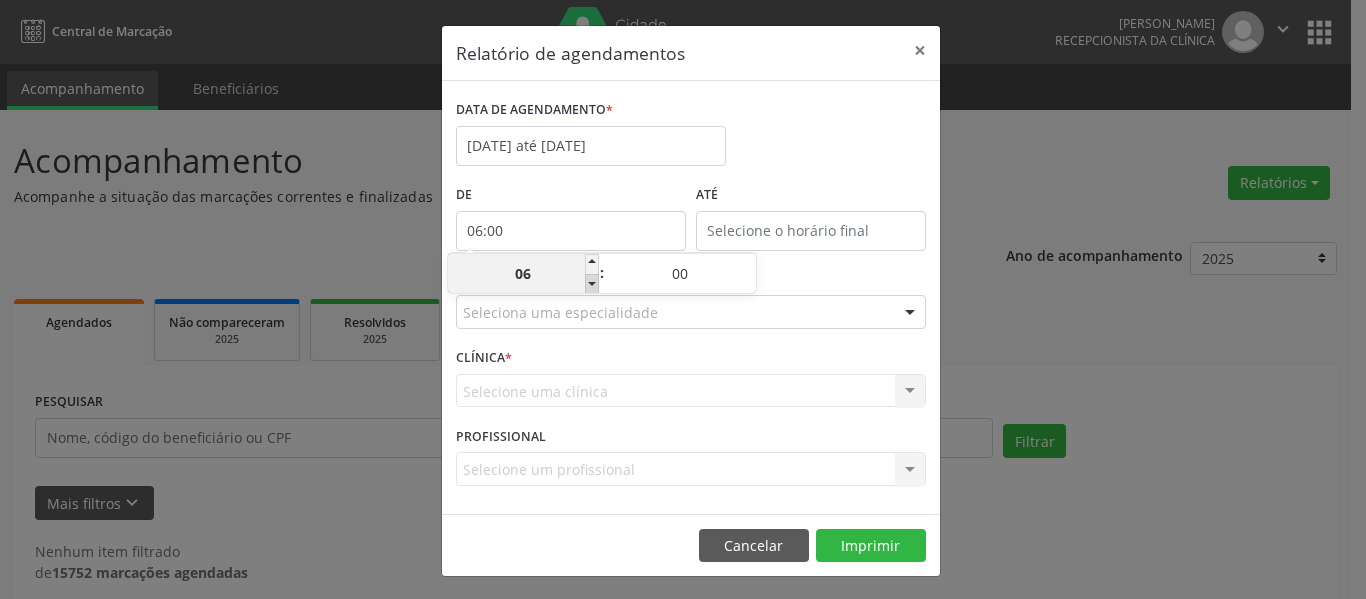 click at bounding box center [592, 284] 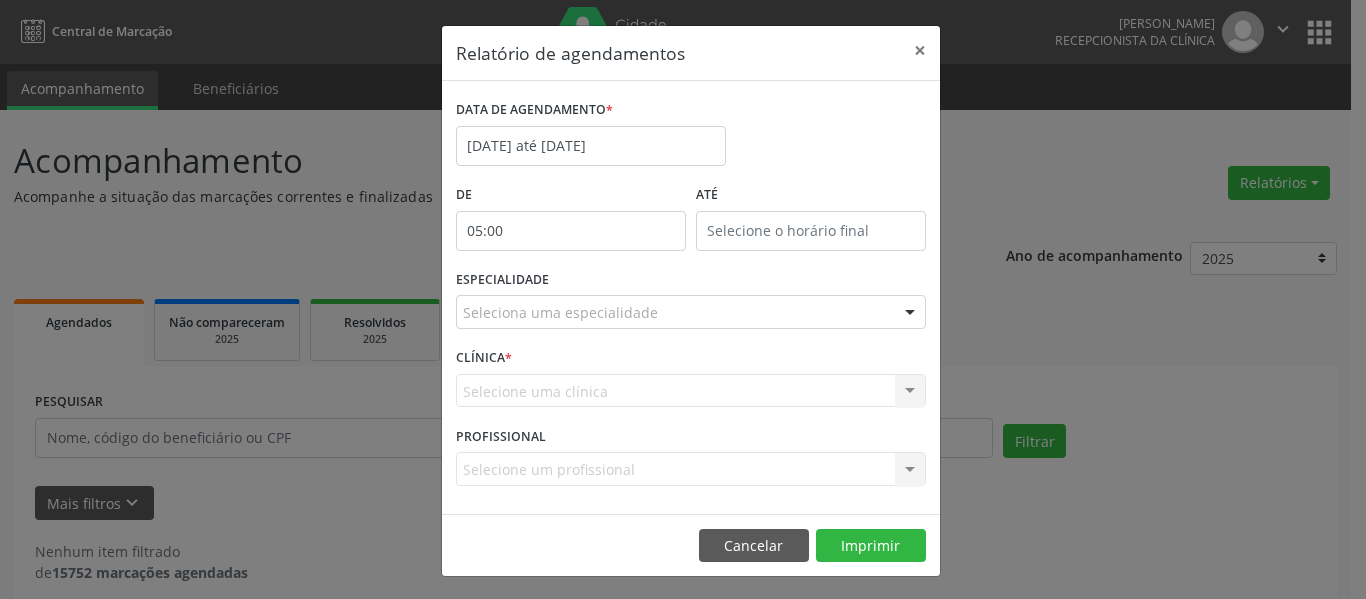 click on "DATA DE AGENDAMENTO
*
[DATE] até [DATE]" at bounding box center (691, 137) 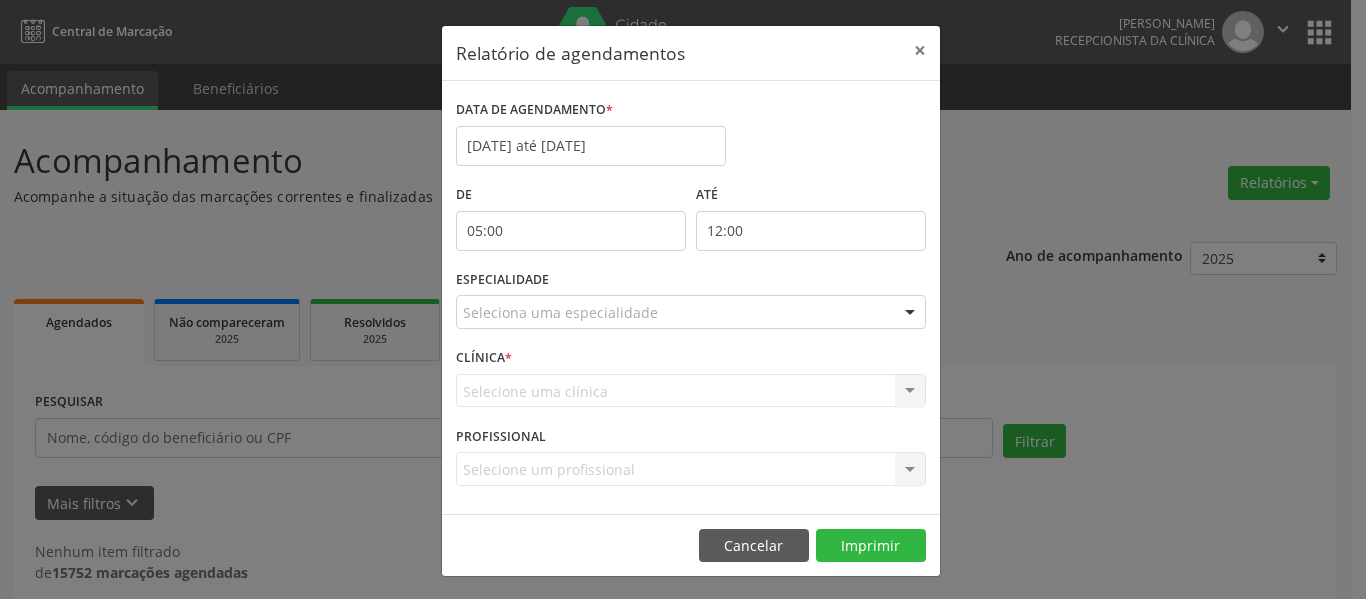 click on "12:00" at bounding box center [811, 231] 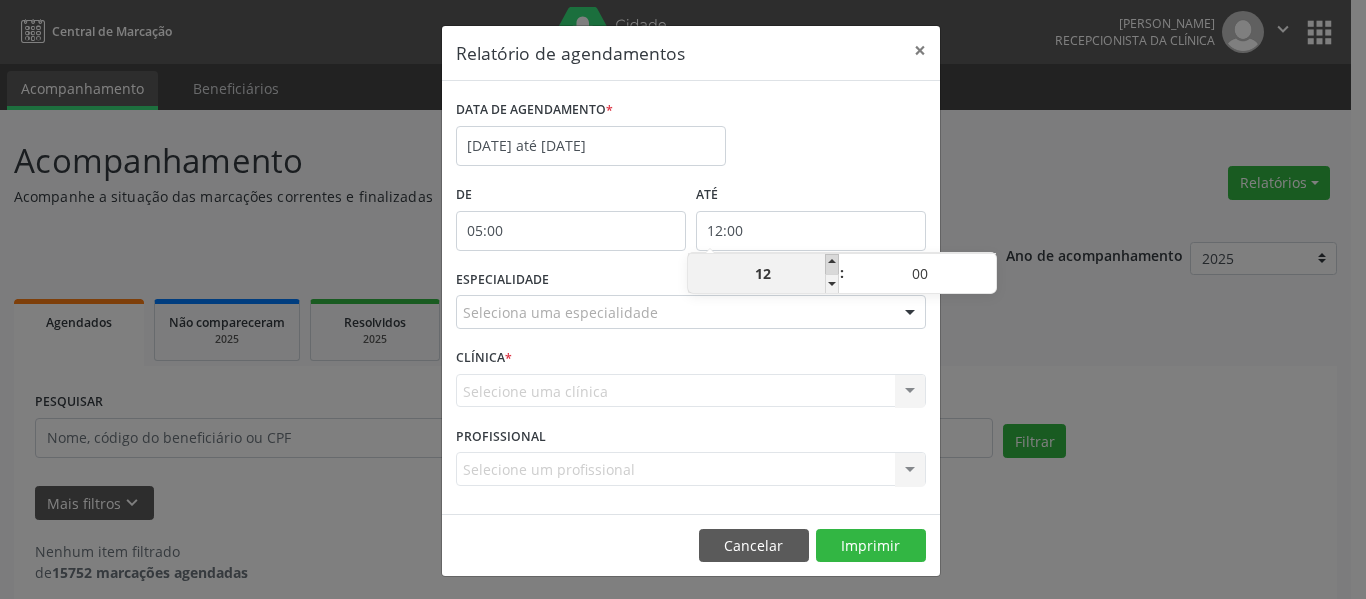 click at bounding box center [832, 264] 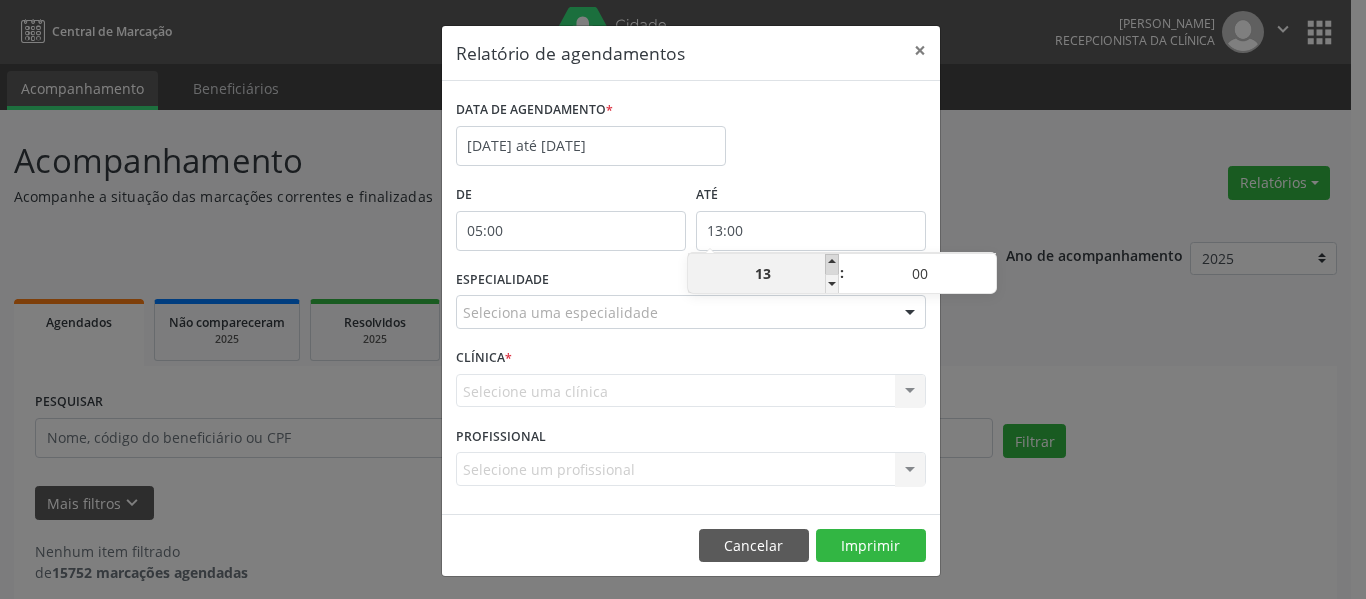 click at bounding box center (832, 264) 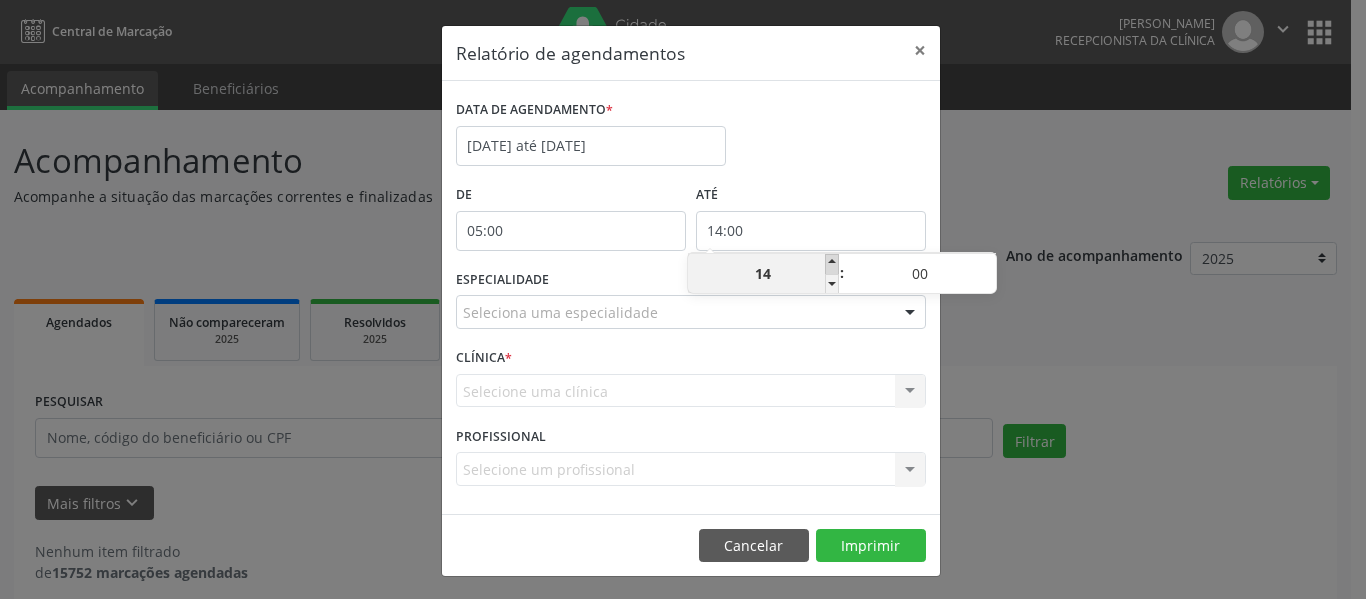 click at bounding box center (832, 264) 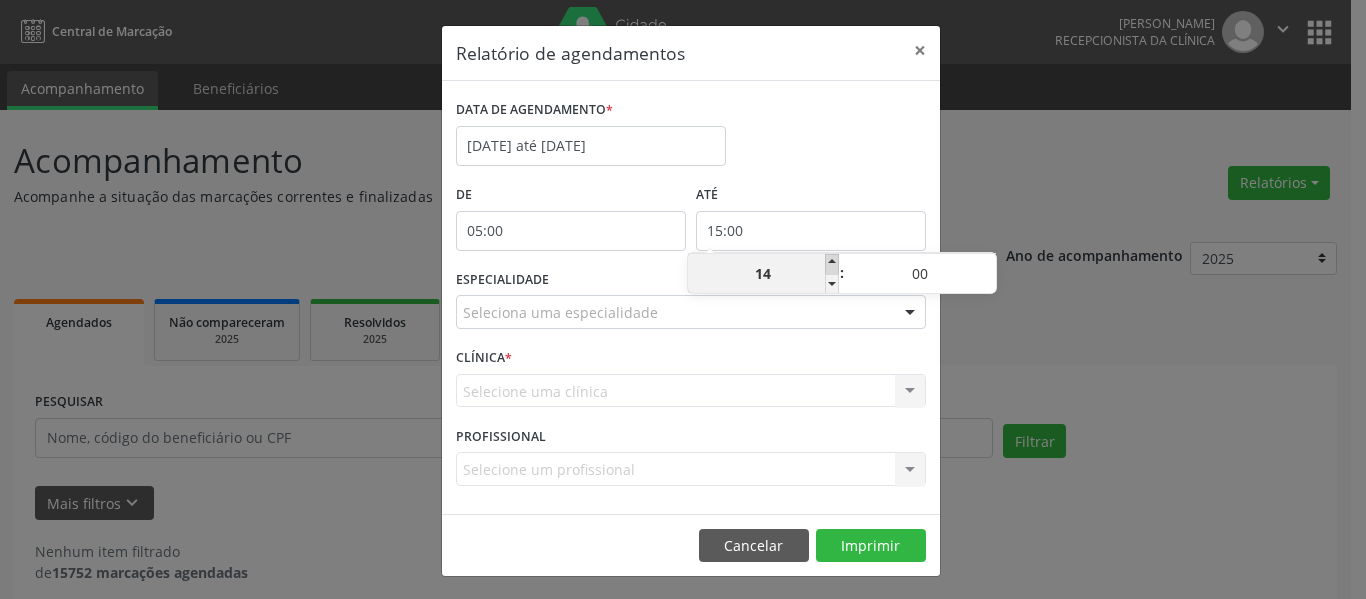 type on "15" 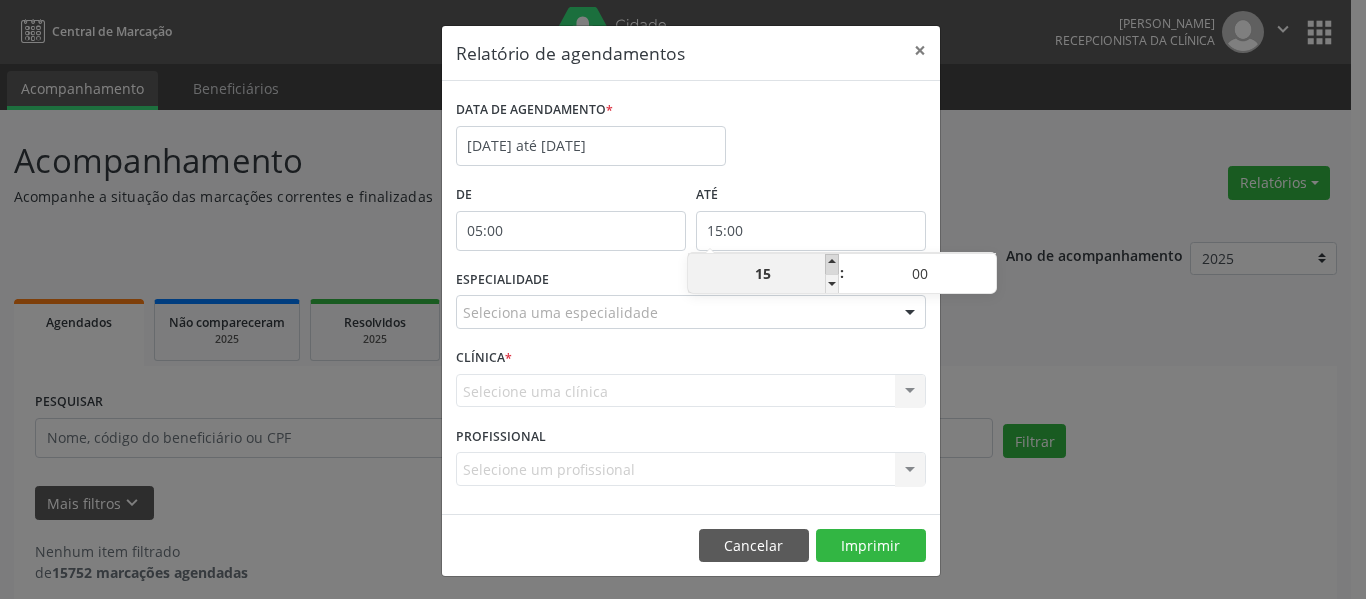 click at bounding box center [832, 264] 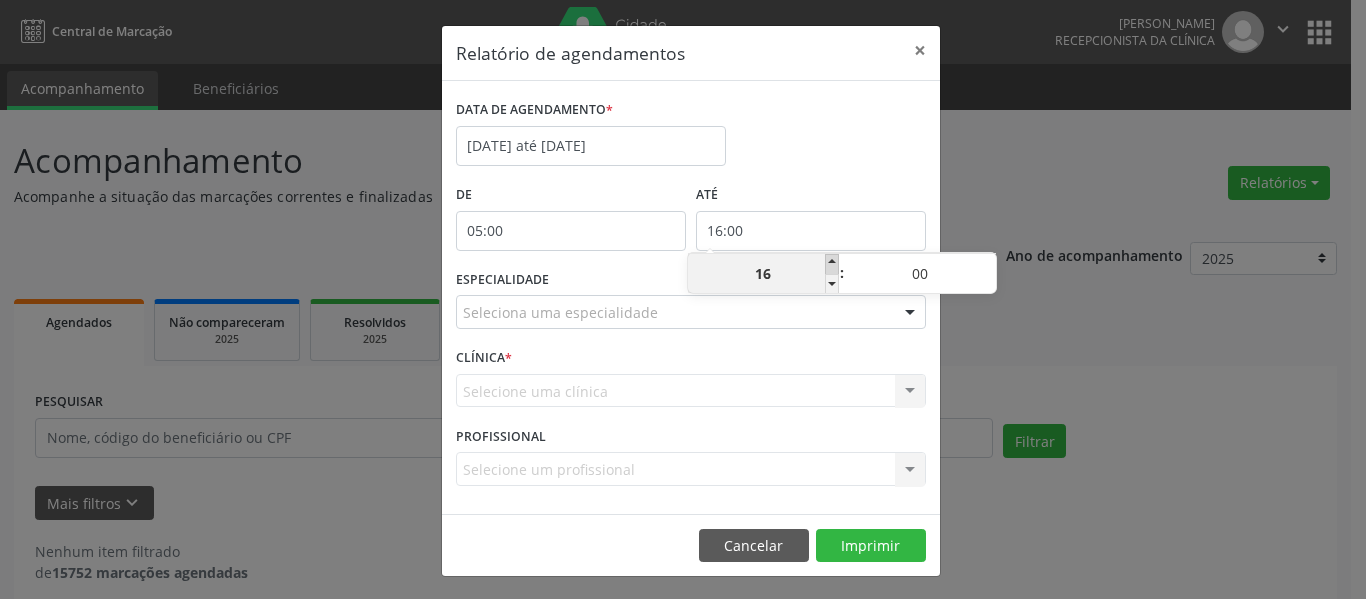 click at bounding box center (832, 264) 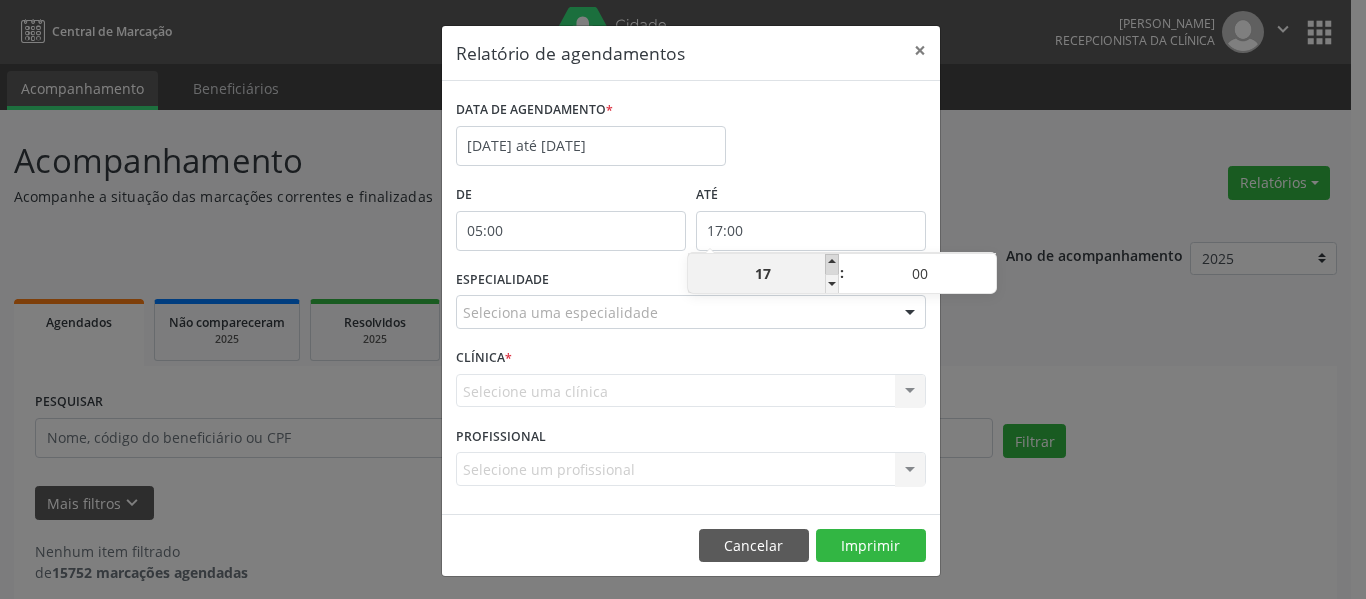 click at bounding box center [832, 264] 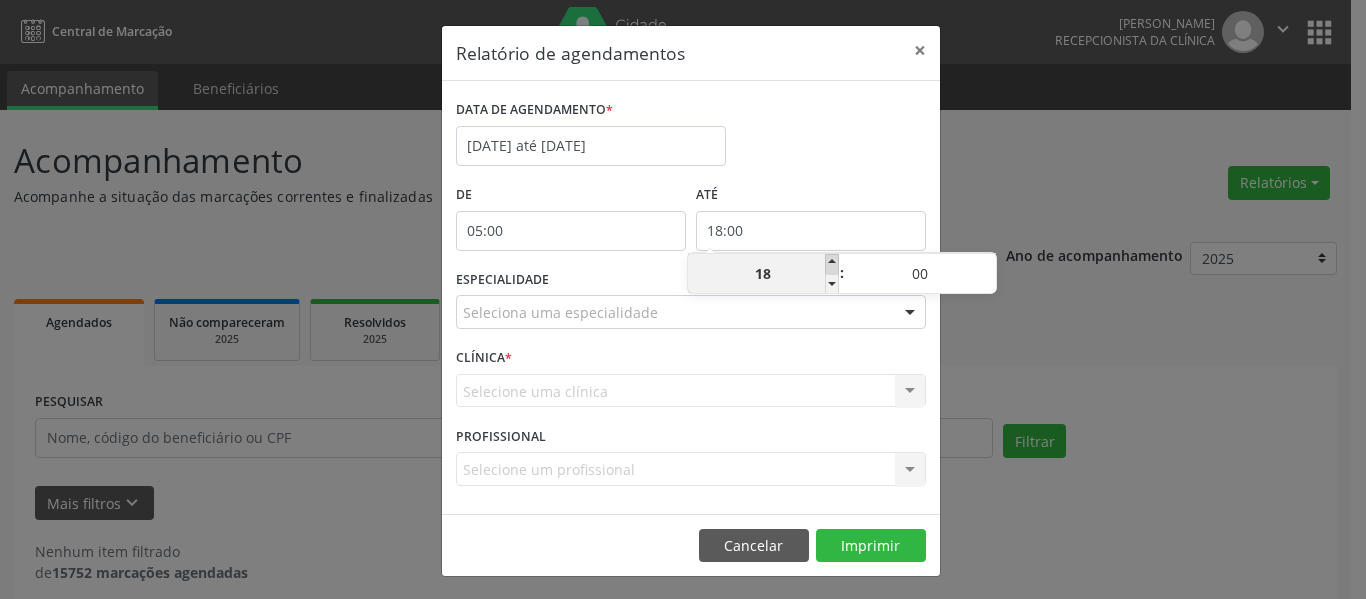 click at bounding box center [832, 264] 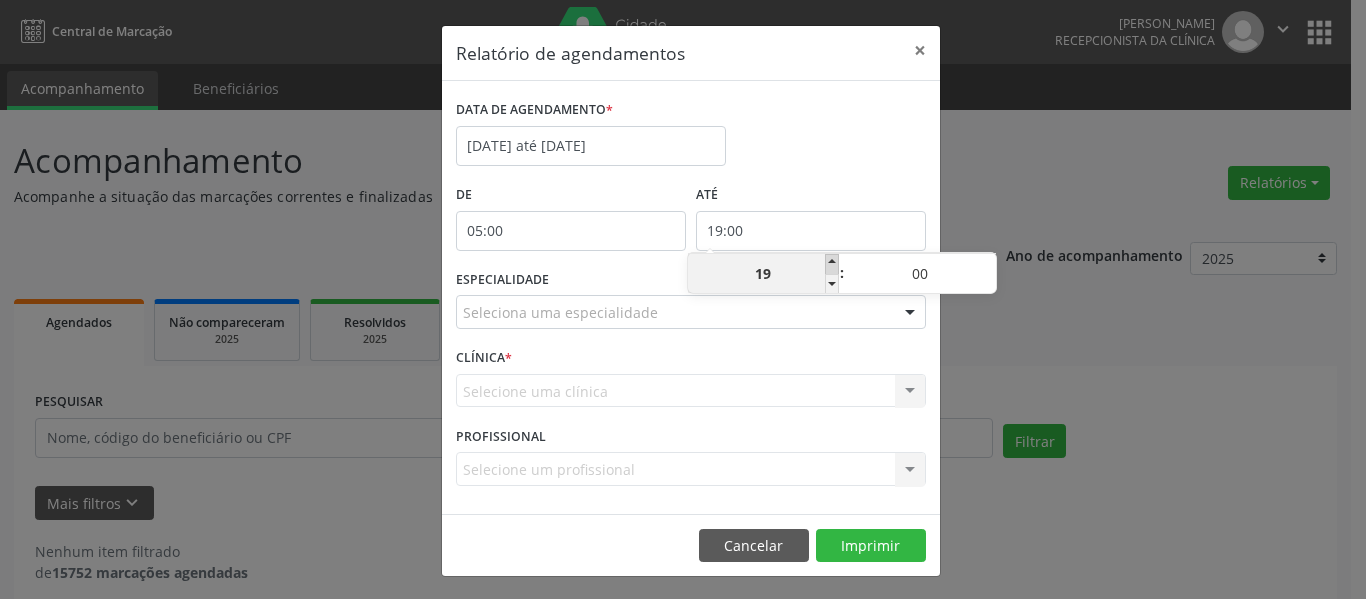 click at bounding box center [832, 264] 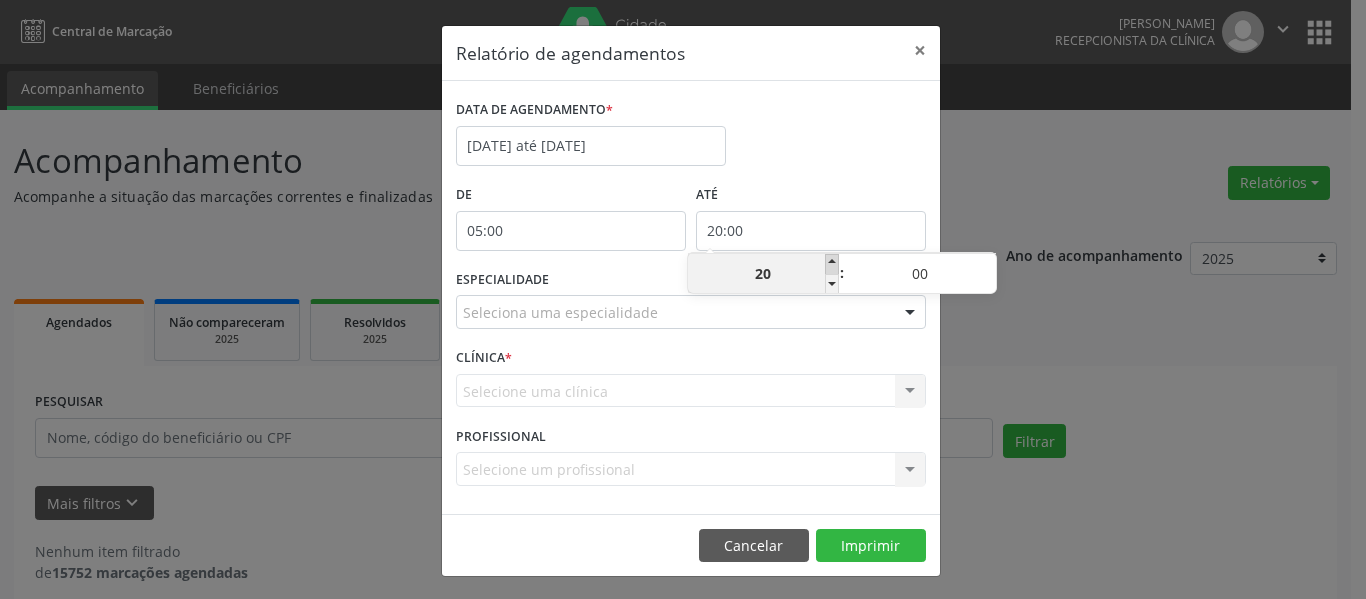 click at bounding box center (832, 264) 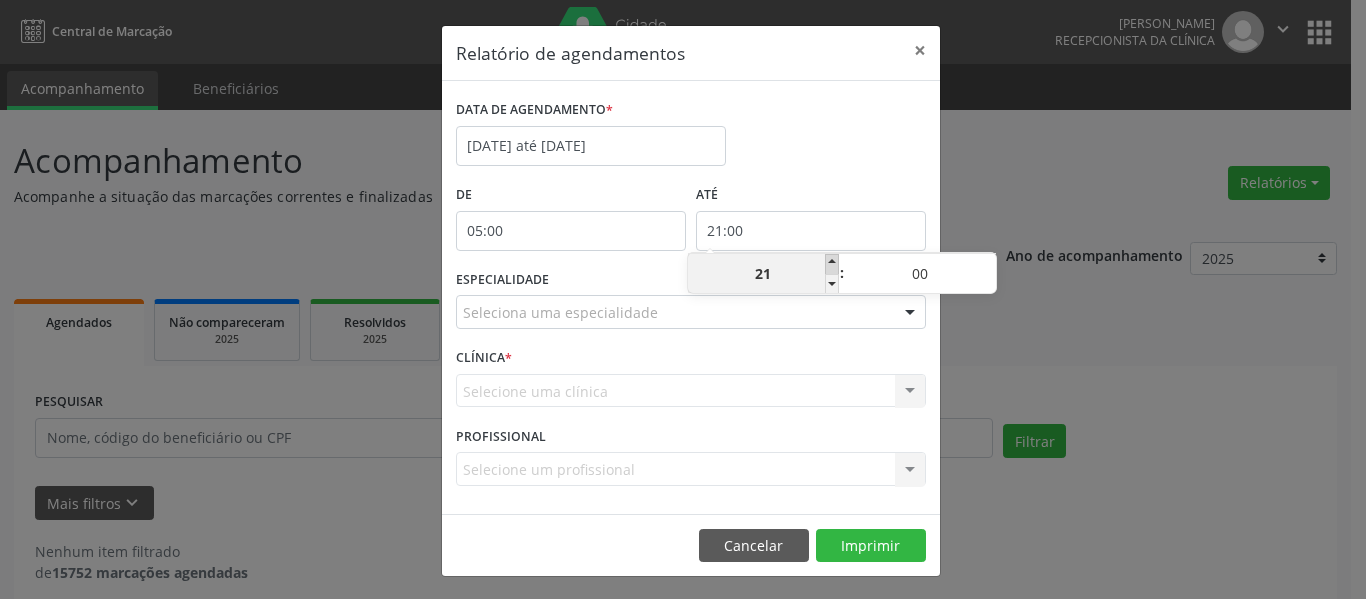 drag, startPoint x: 832, startPoint y: 259, endPoint x: 806, endPoint y: 230, distance: 38.948685 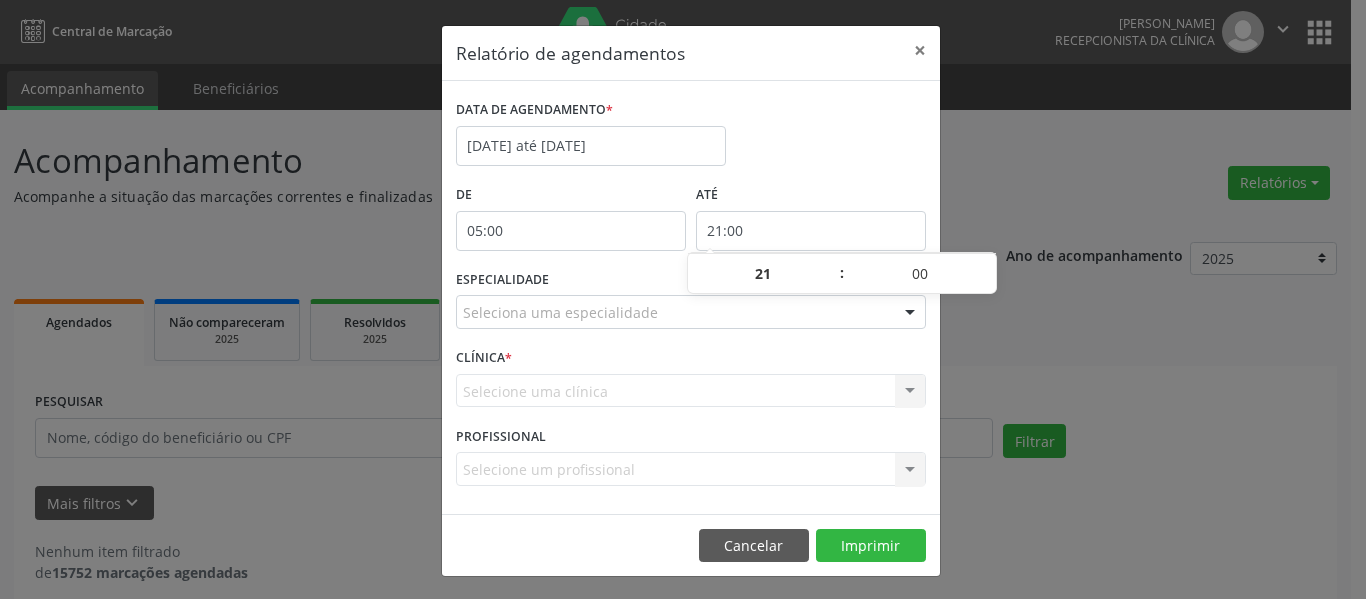 type on "22:00" 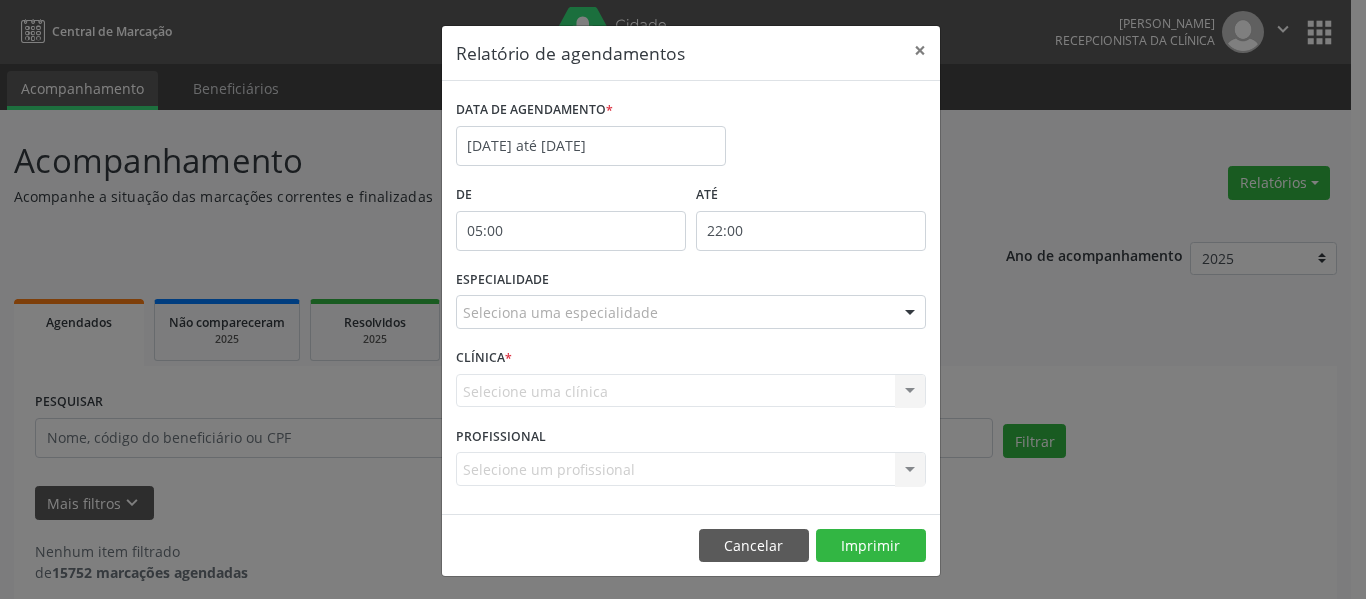 click on "DATA DE AGENDAMENTO
*
[DATE] até [DATE]" at bounding box center (691, 137) 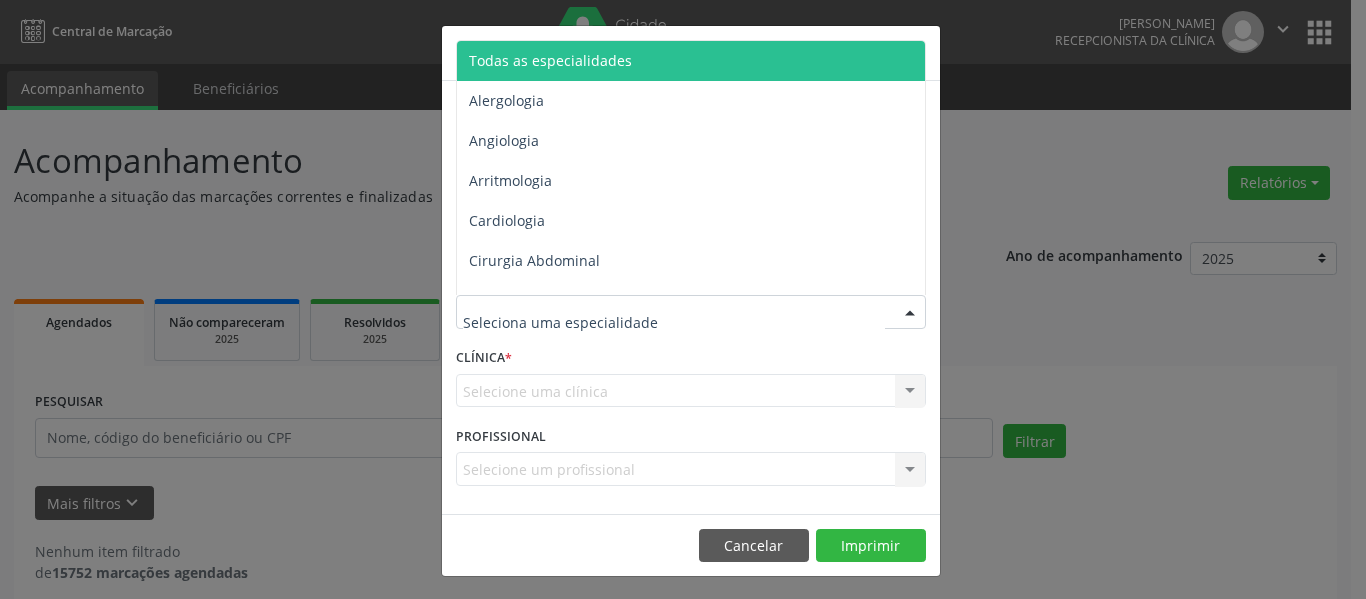 click at bounding box center (691, 312) 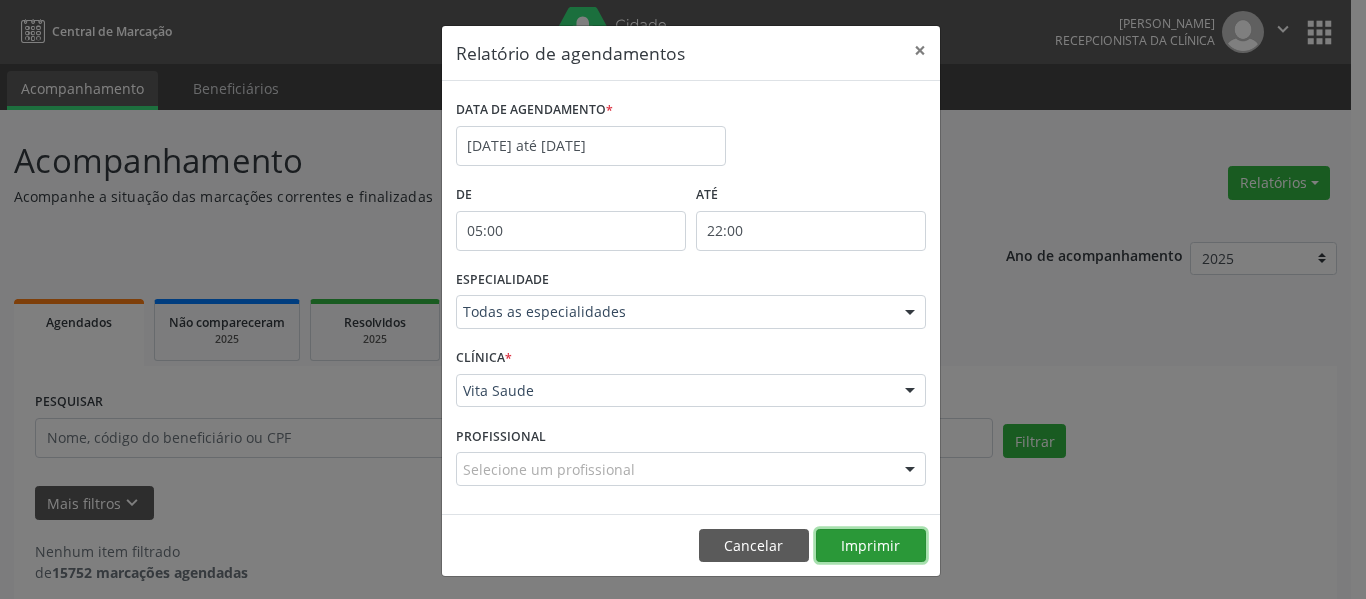 click on "Imprimir" at bounding box center [871, 546] 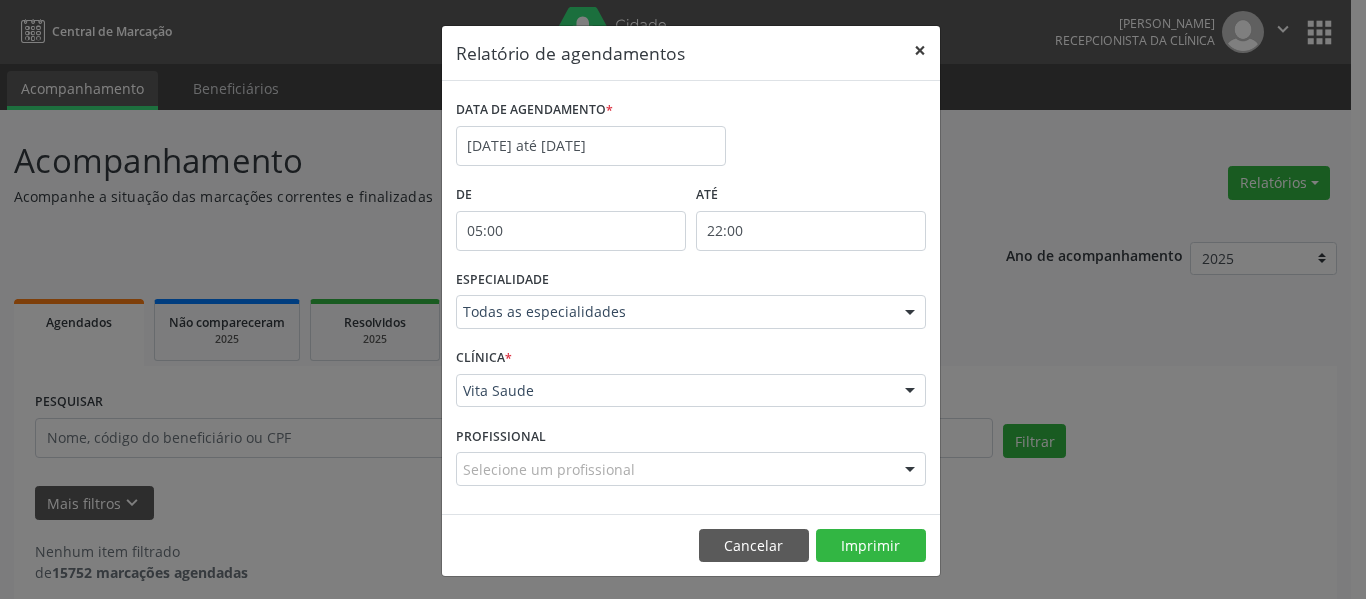 click on "×" at bounding box center [920, 50] 